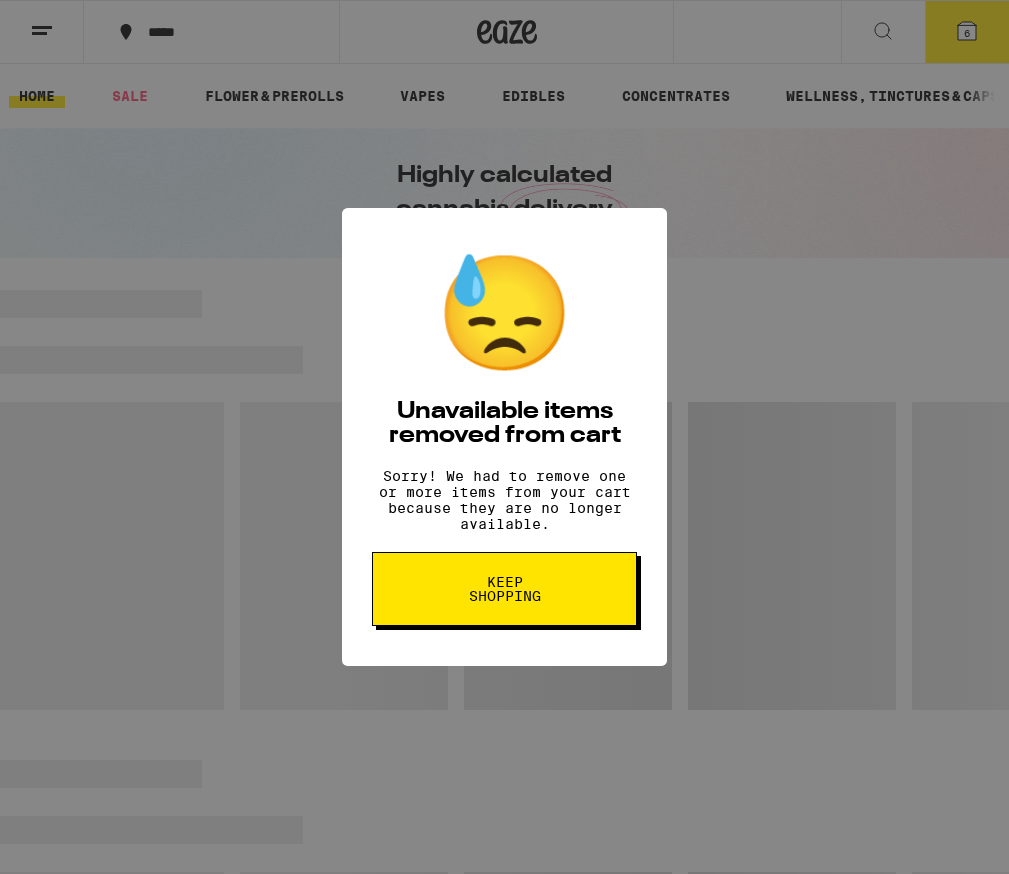 scroll, scrollTop: 0, scrollLeft: 0, axis: both 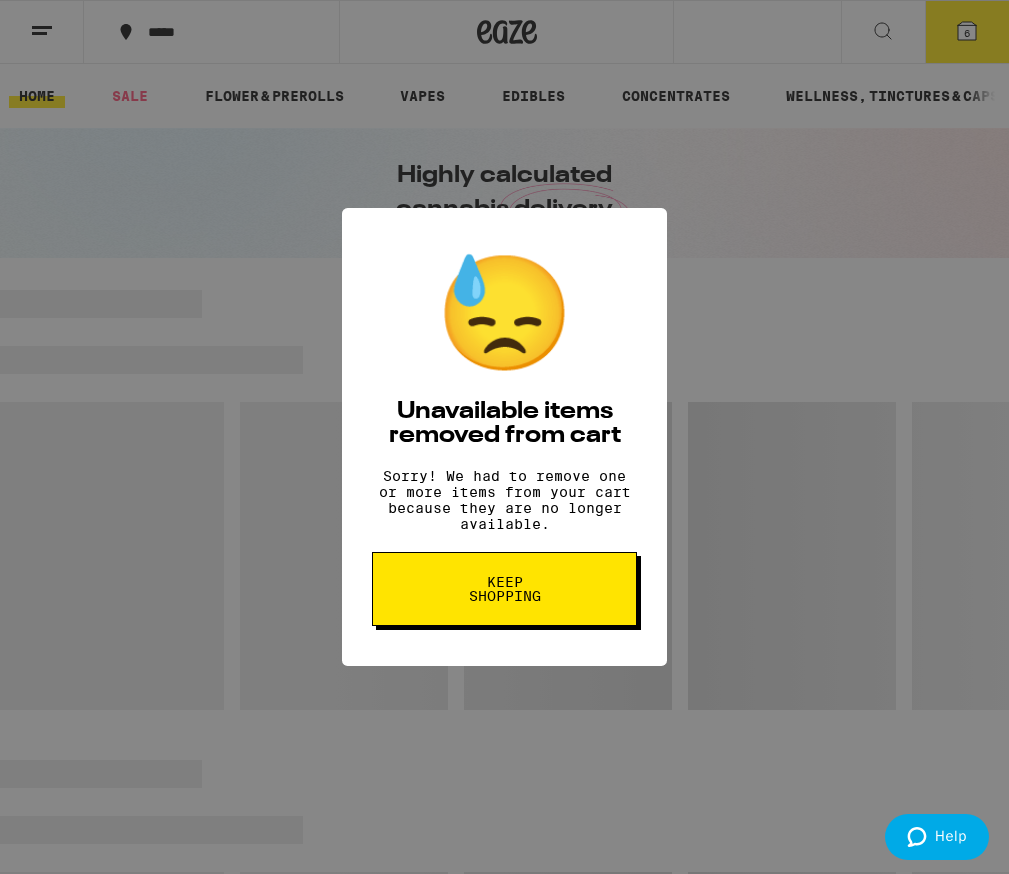 click on "Keep Shopping" at bounding box center (504, 589) 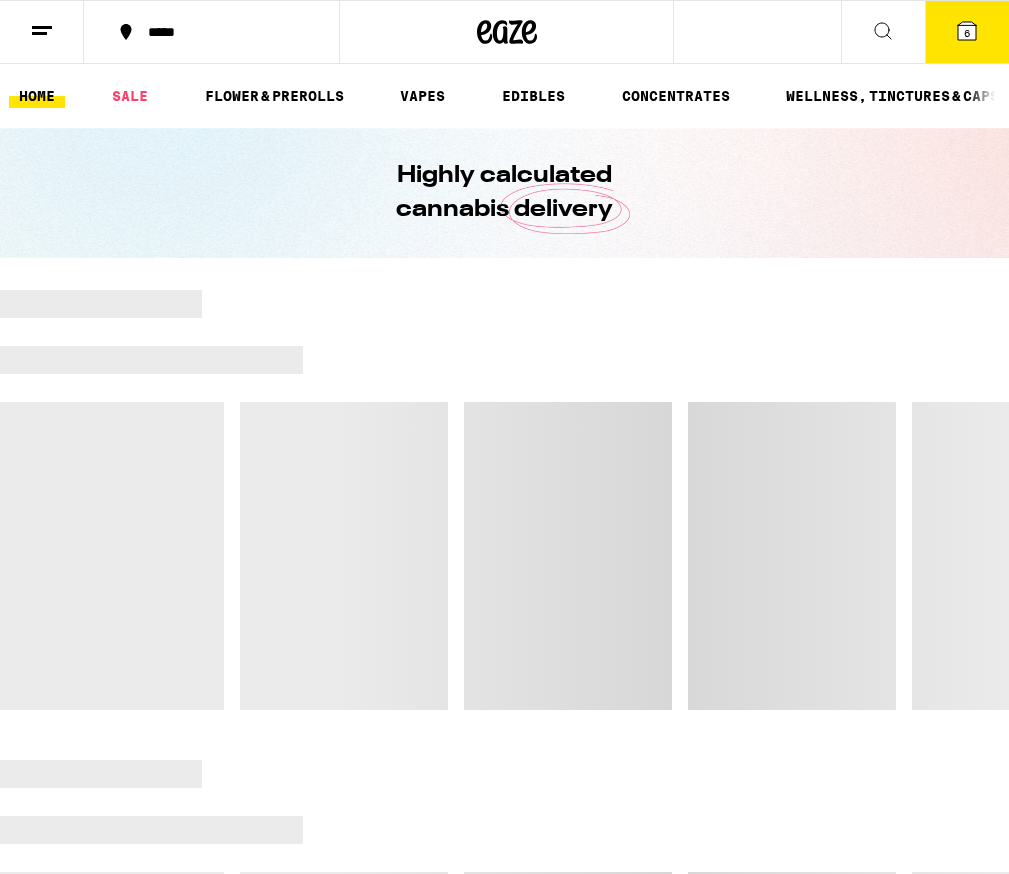 scroll, scrollTop: 0, scrollLeft: 0, axis: both 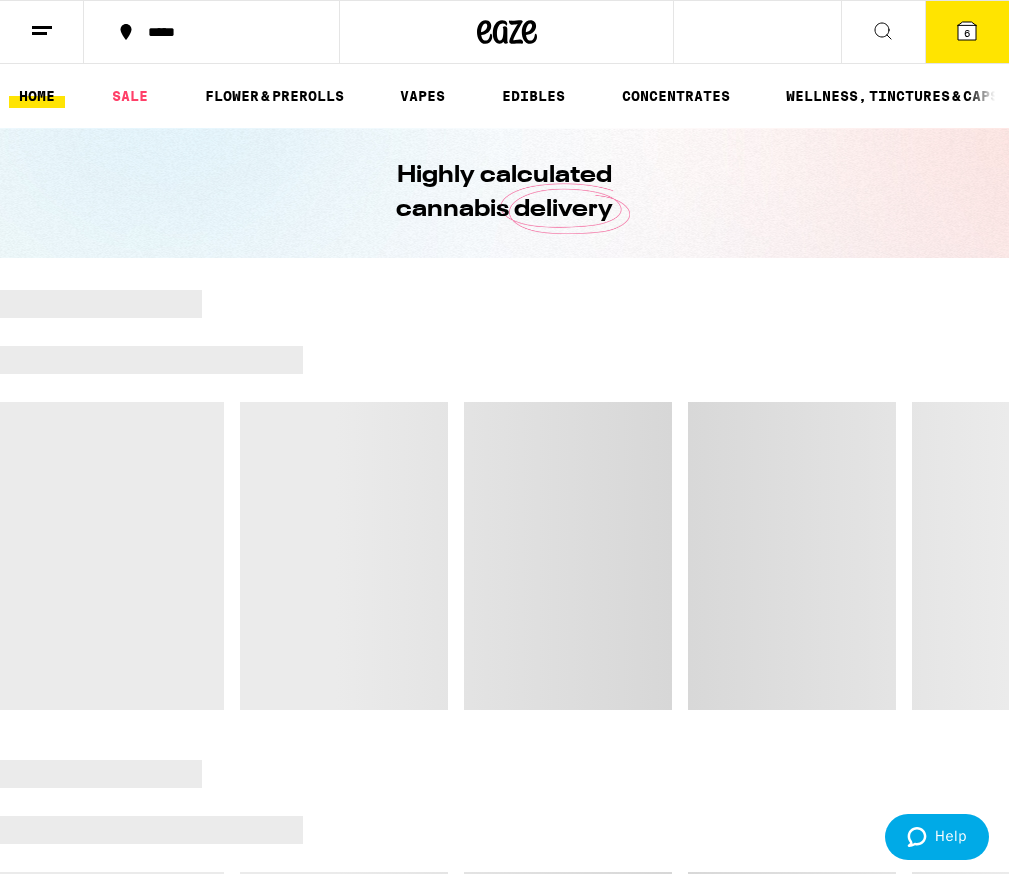 click on "6" at bounding box center [967, 32] 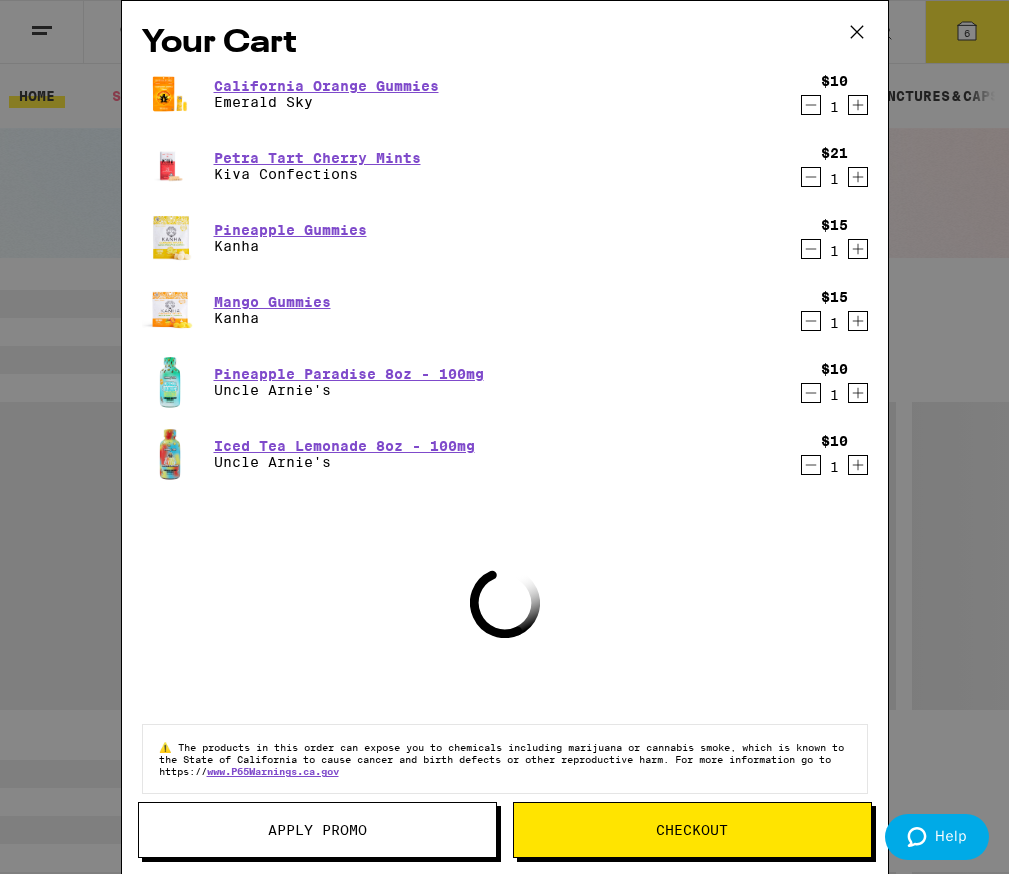 click 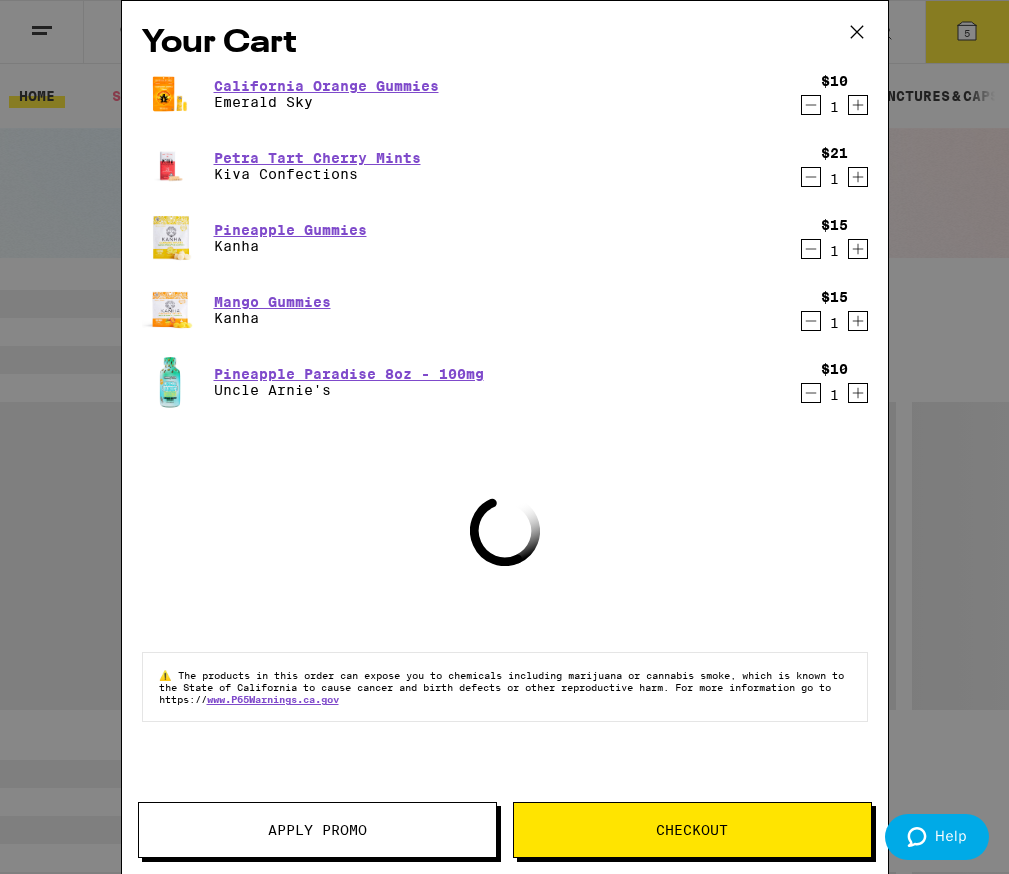 scroll, scrollTop: 0, scrollLeft: 0, axis: both 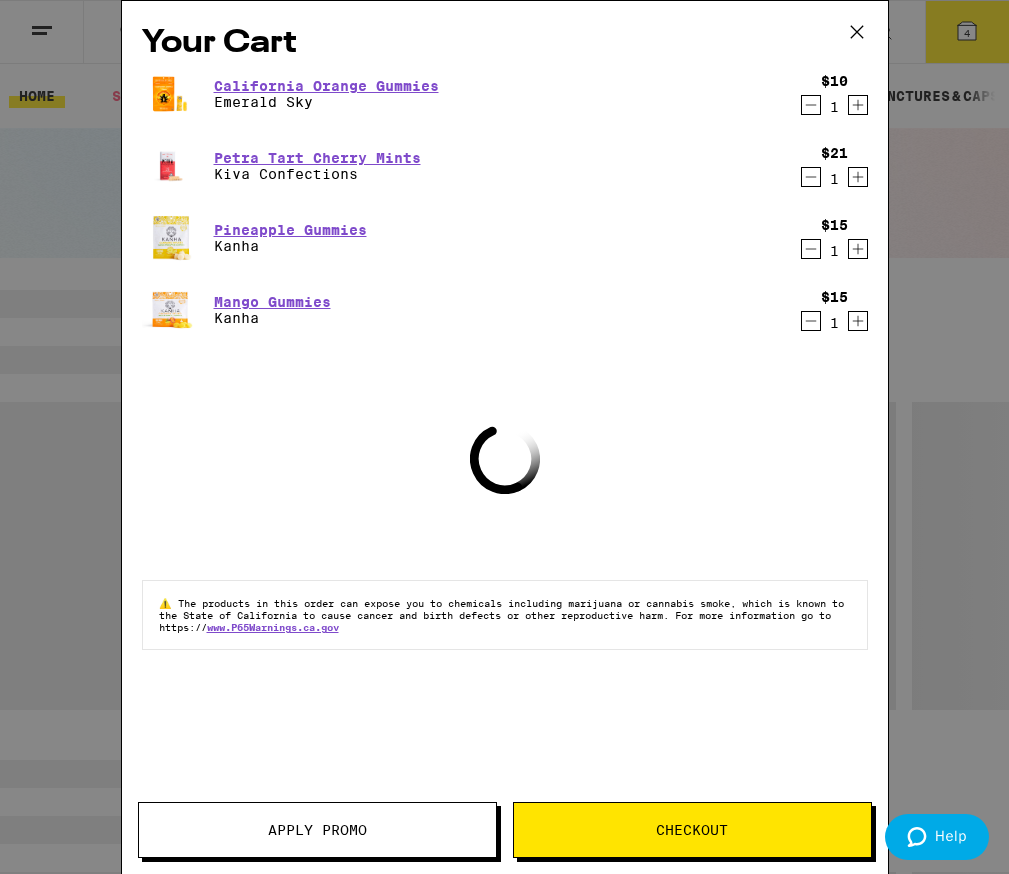 click 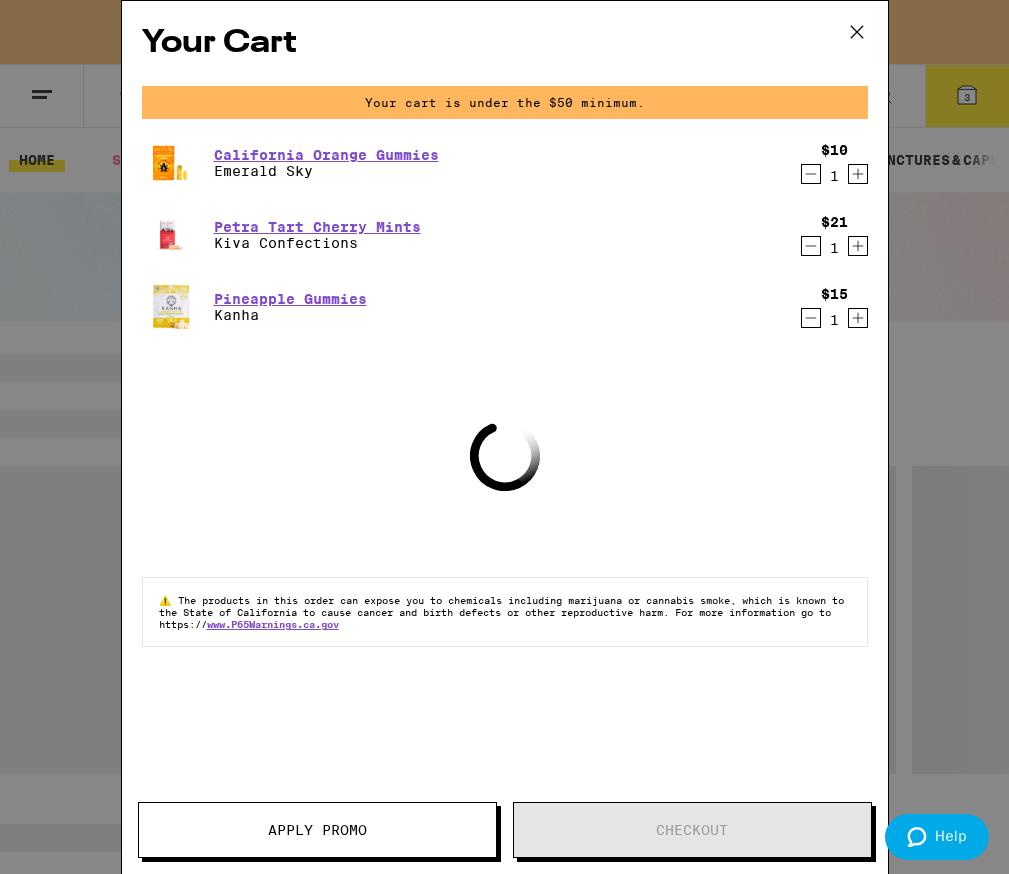 scroll, scrollTop: 0, scrollLeft: 0, axis: both 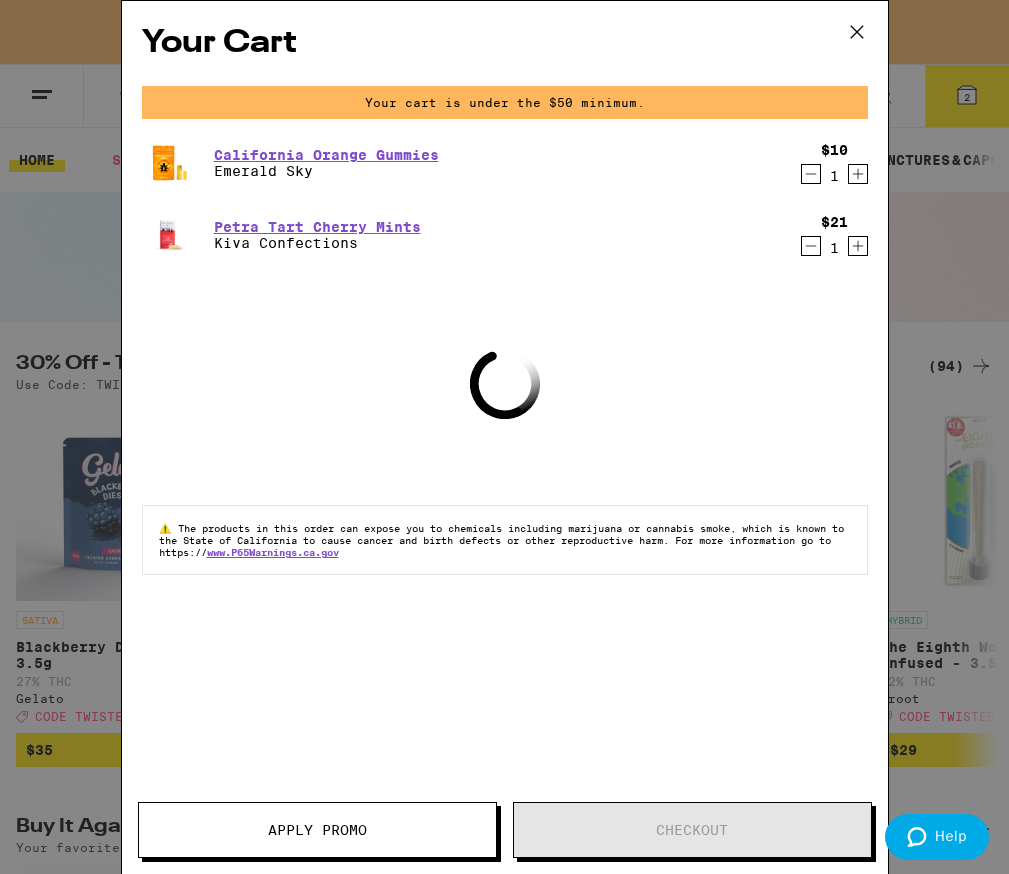 click on "Petra Tart Cherry Mints Kiva Confections $21 1" at bounding box center (505, 235) 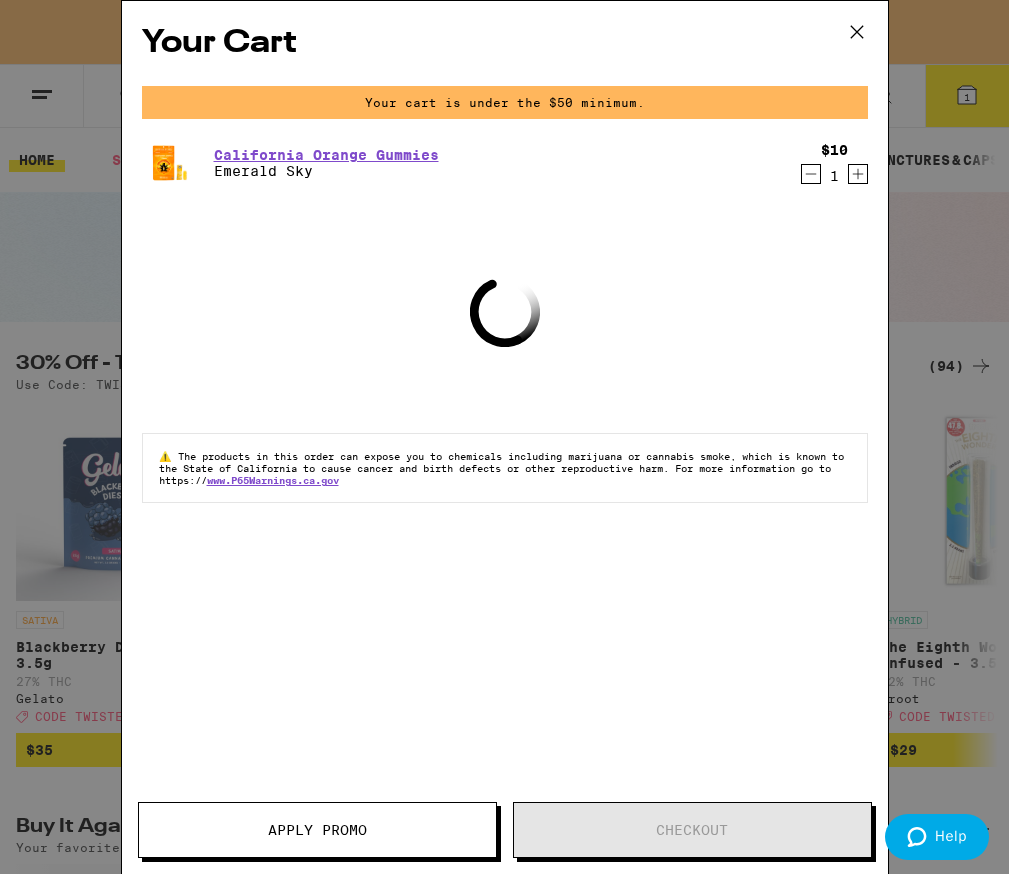 click 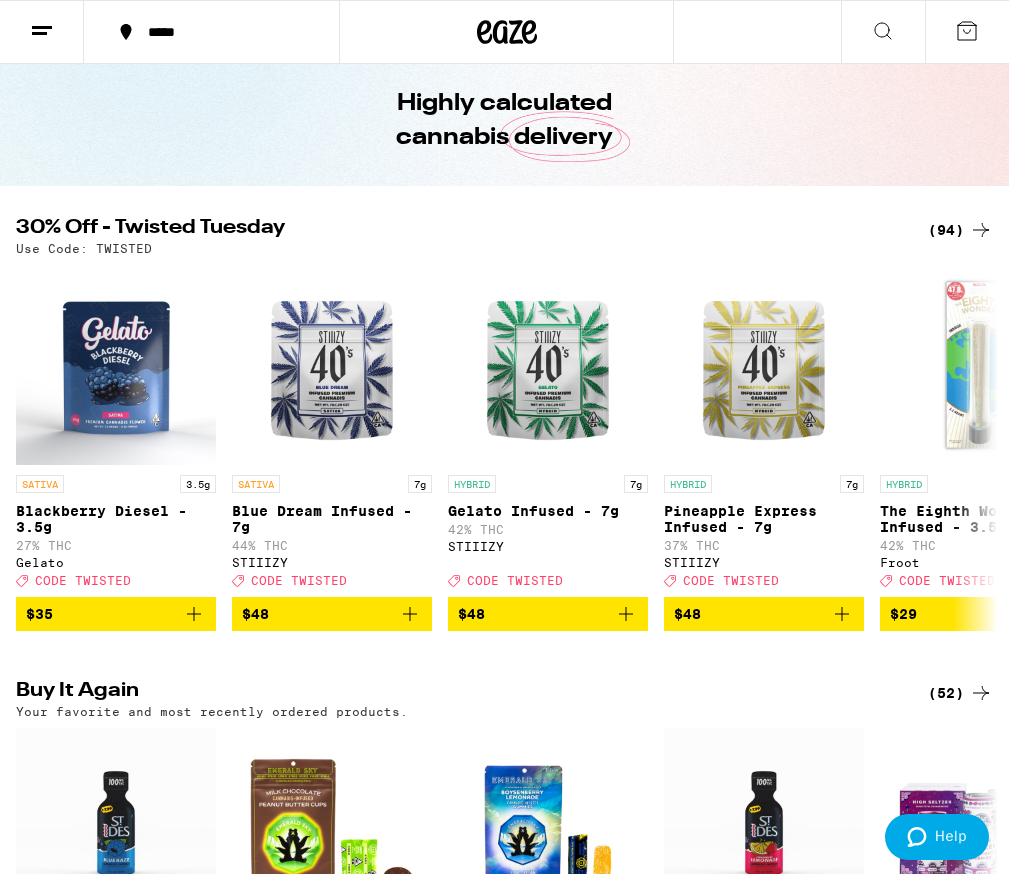 scroll, scrollTop: 73, scrollLeft: 0, axis: vertical 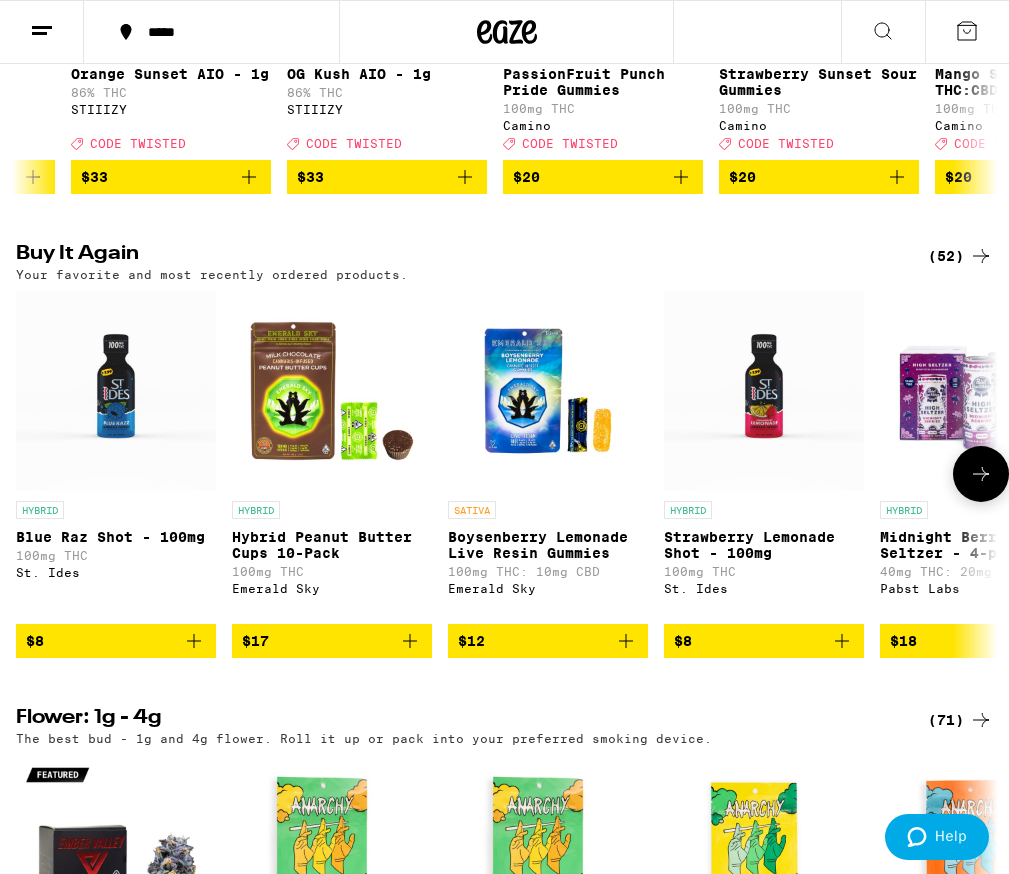 click 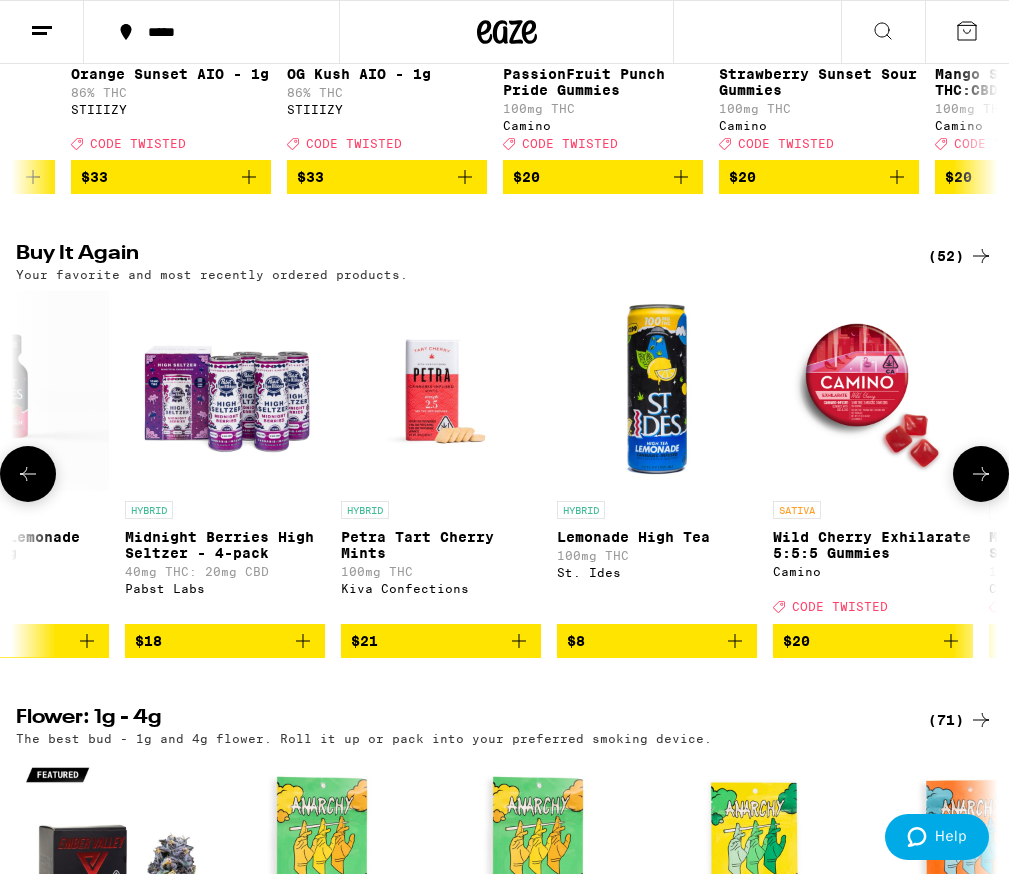 scroll, scrollTop: 0, scrollLeft: 759, axis: horizontal 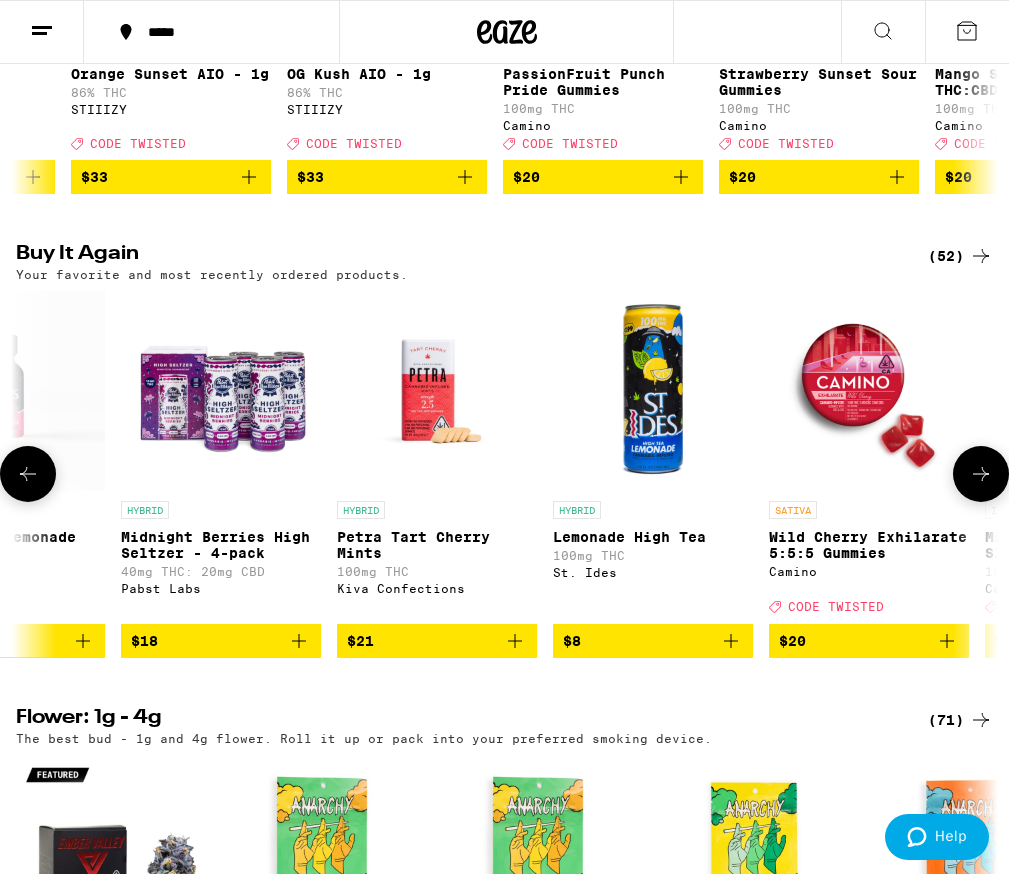 click at bounding box center [28, 474] 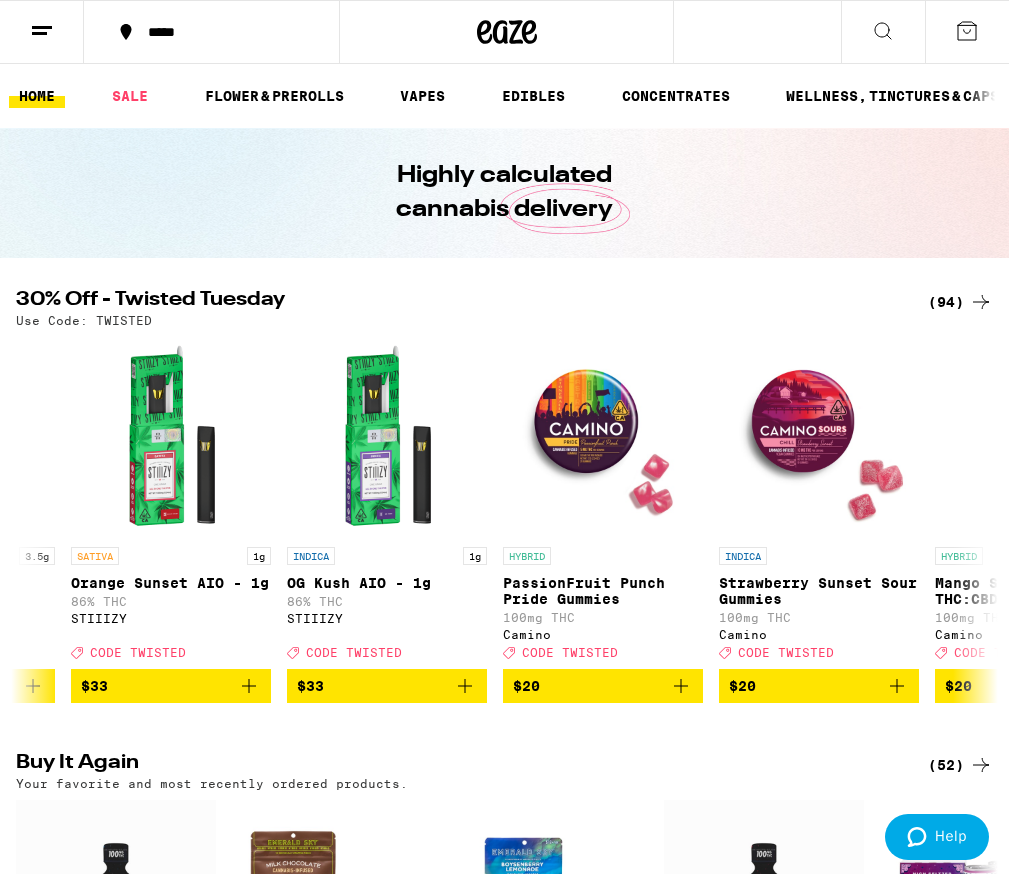 scroll, scrollTop: 0, scrollLeft: 0, axis: both 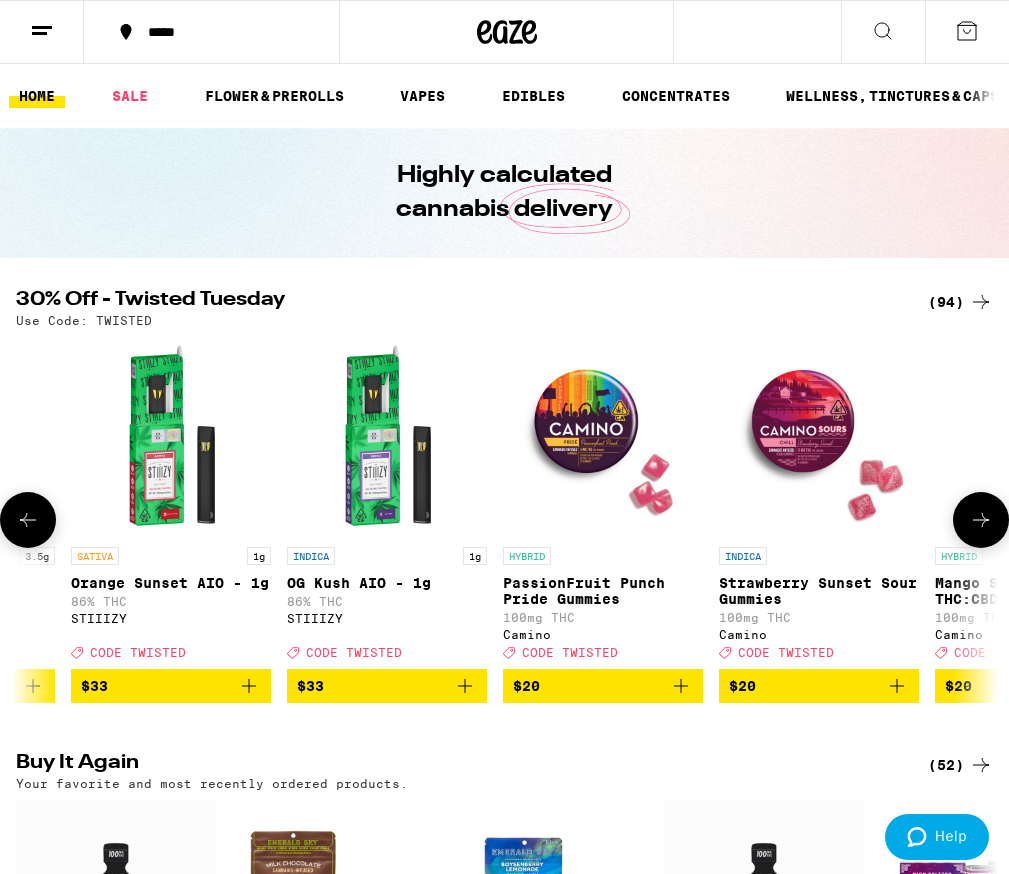 click 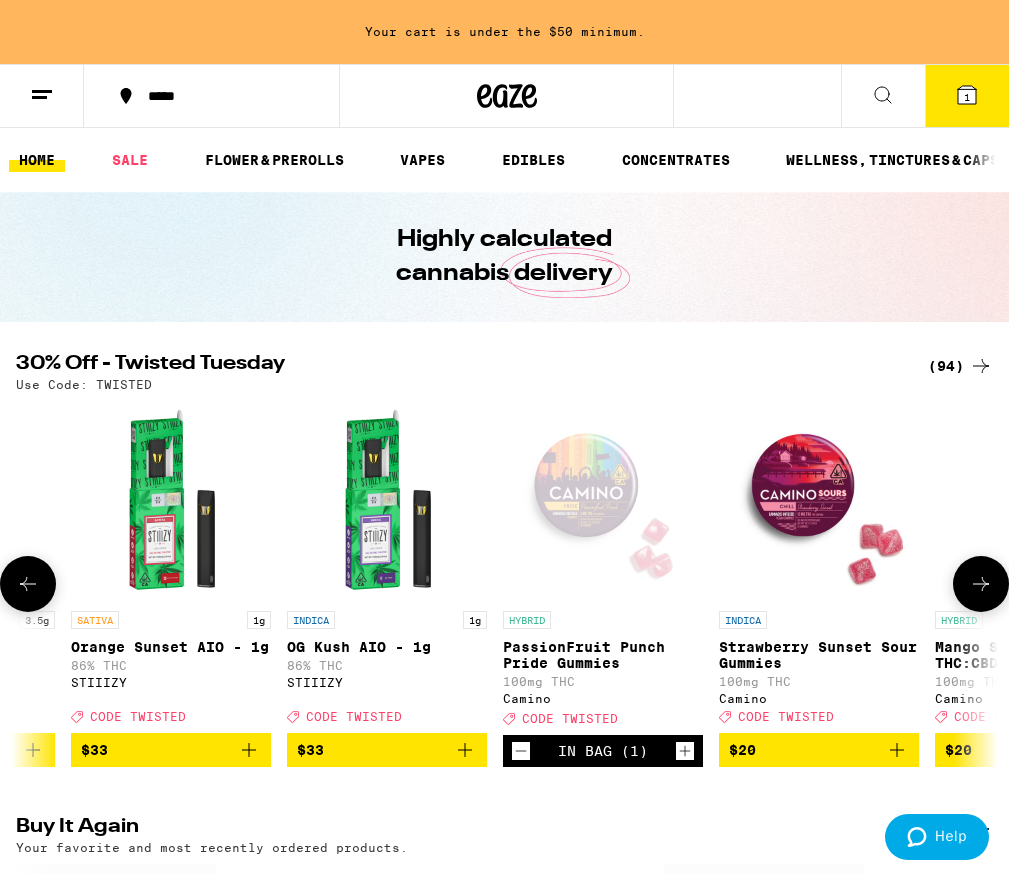 click 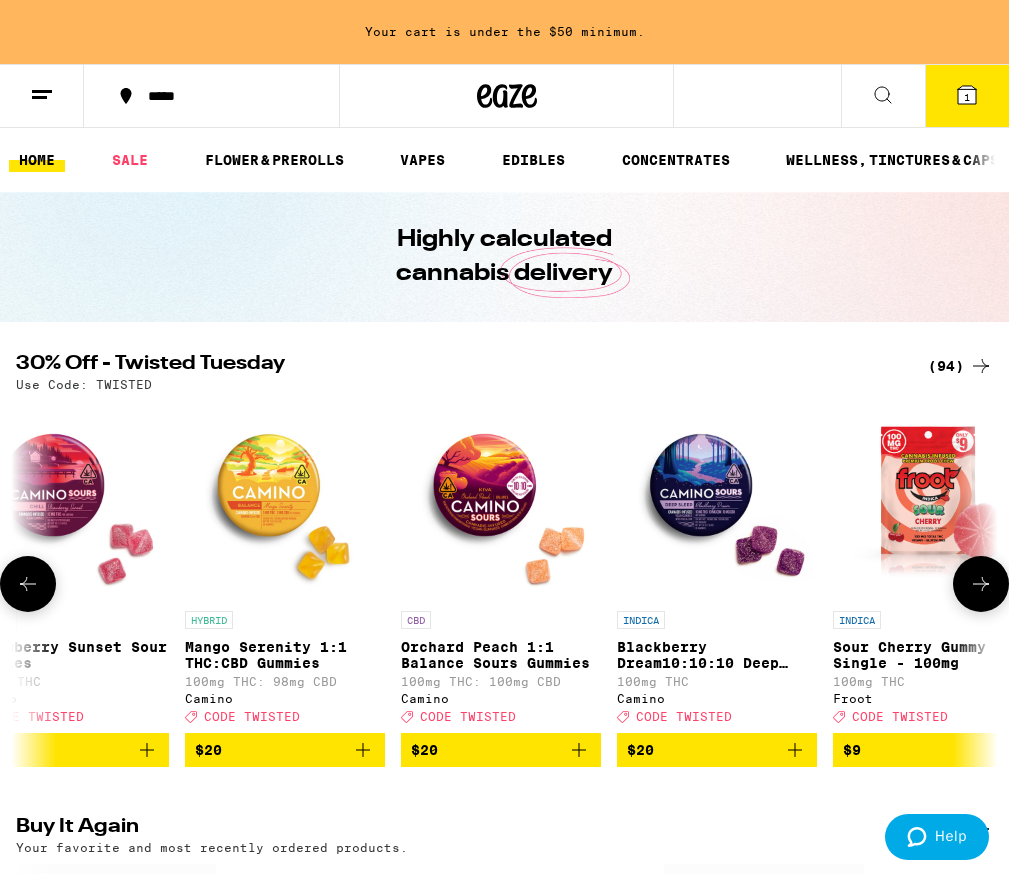 scroll, scrollTop: 0, scrollLeft: 1784, axis: horizontal 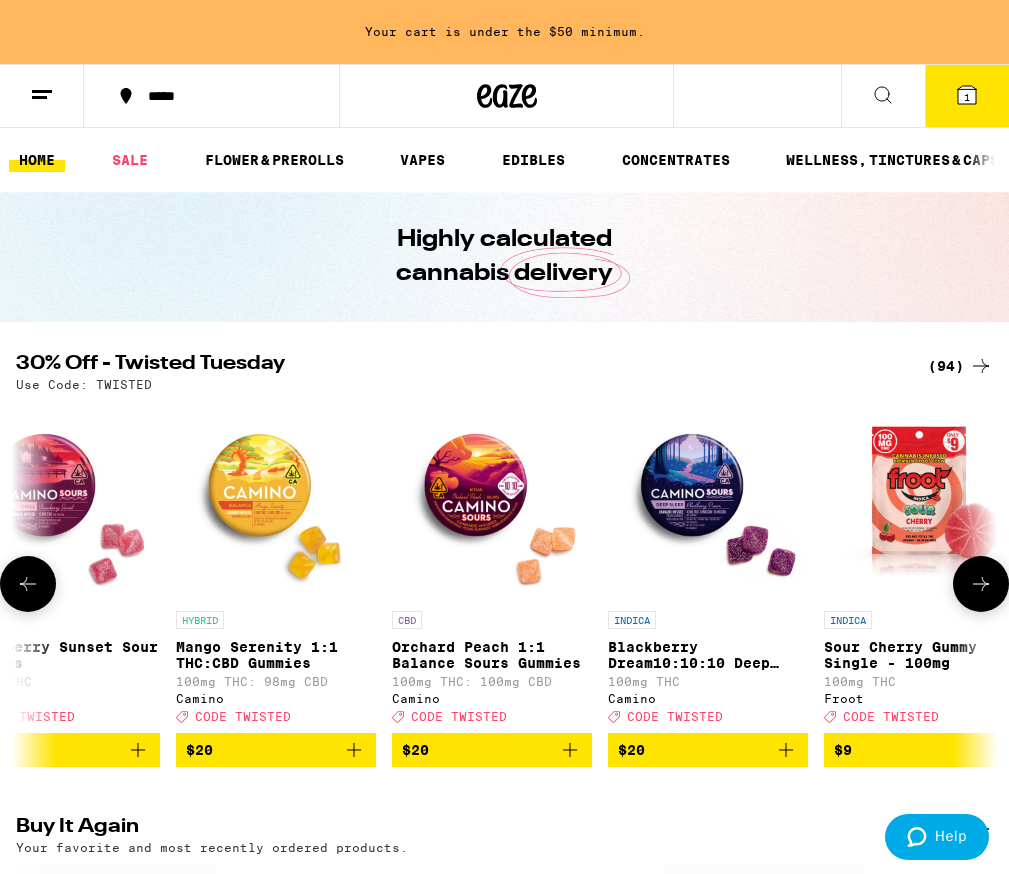 click 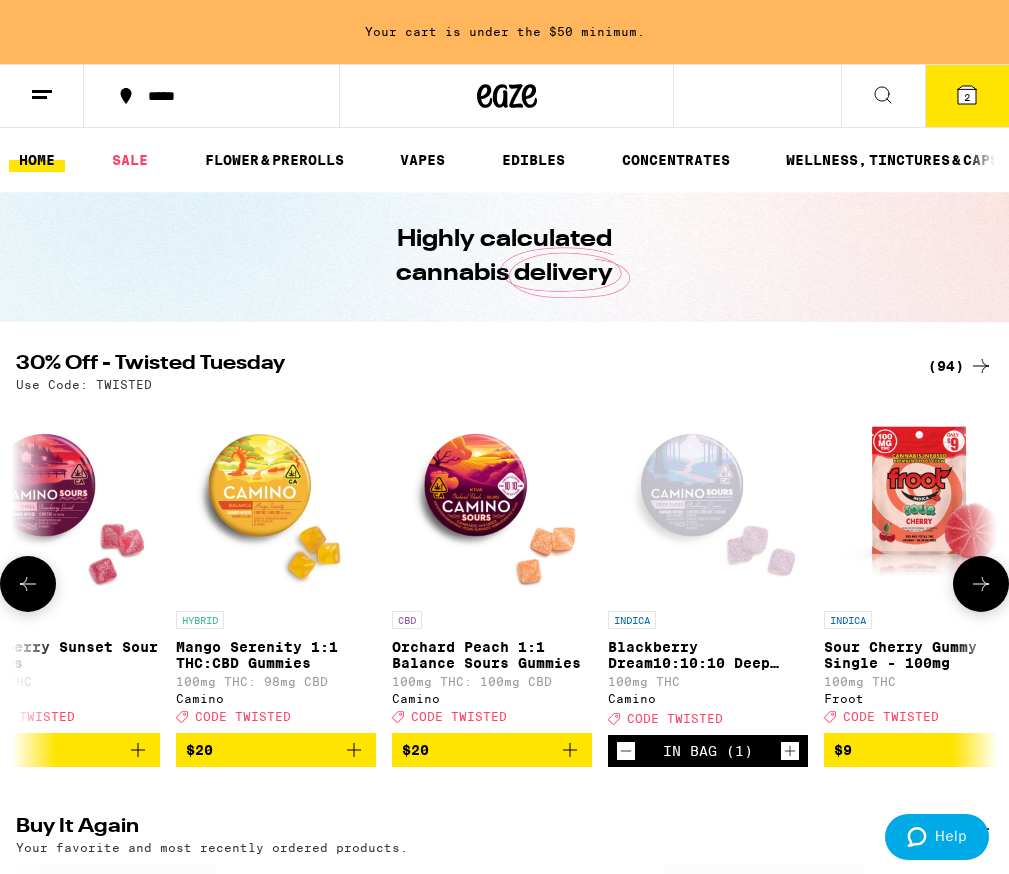 click at bounding box center (981, 584) 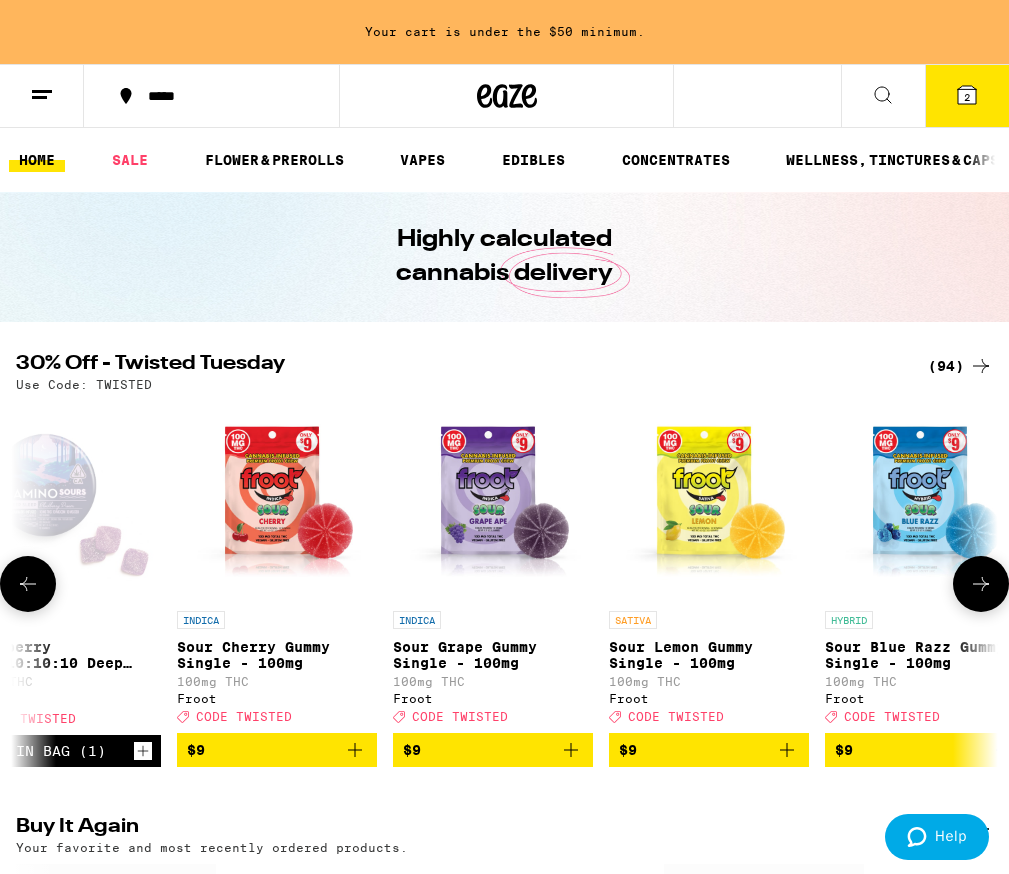 scroll, scrollTop: 0, scrollLeft: 2543, axis: horizontal 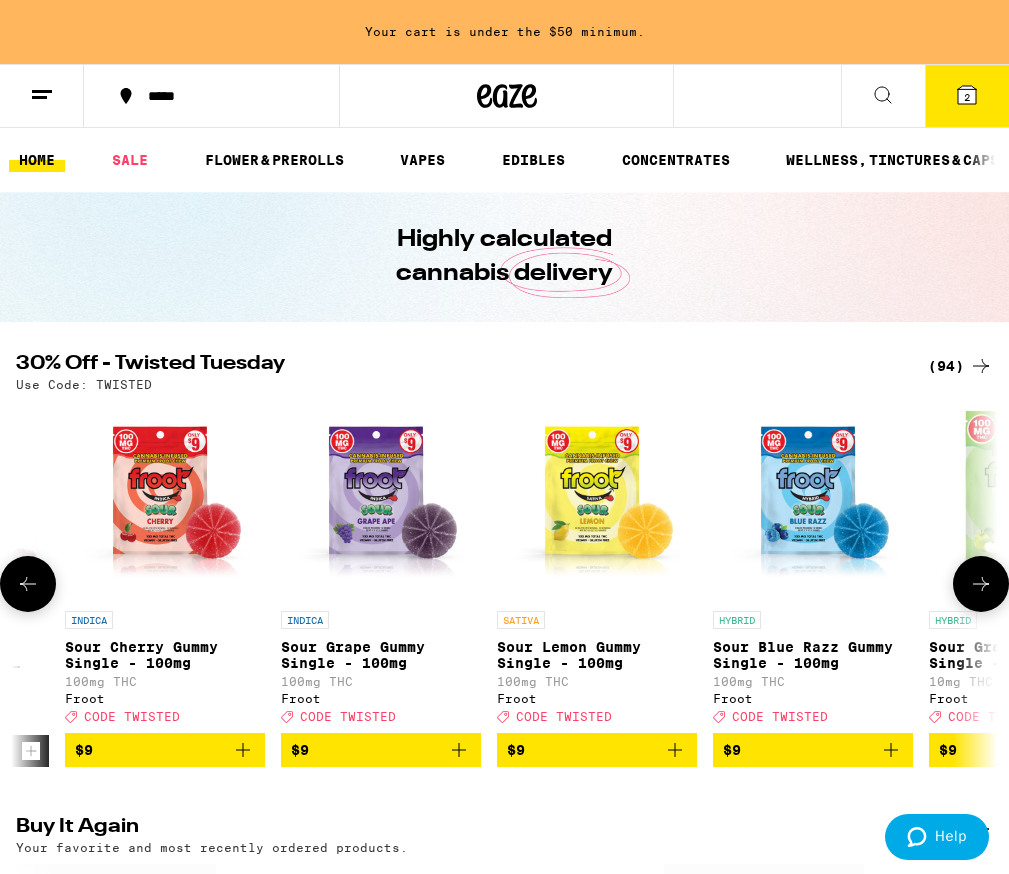 click 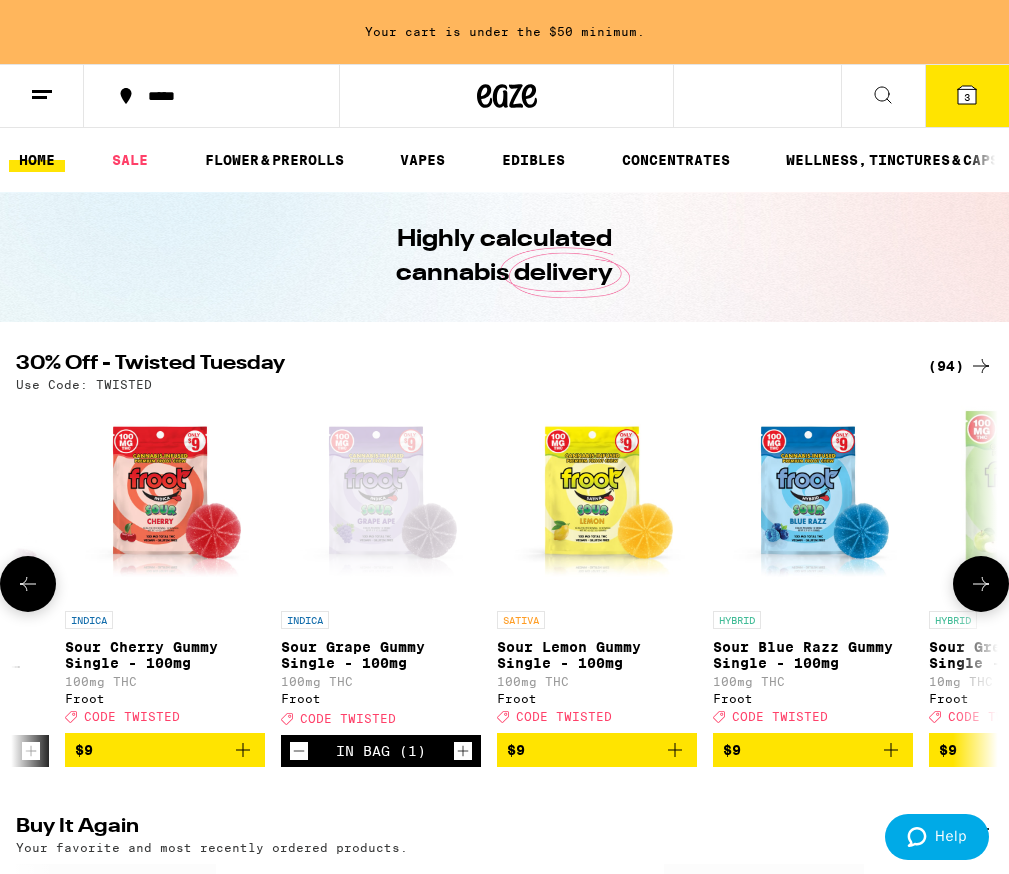 click 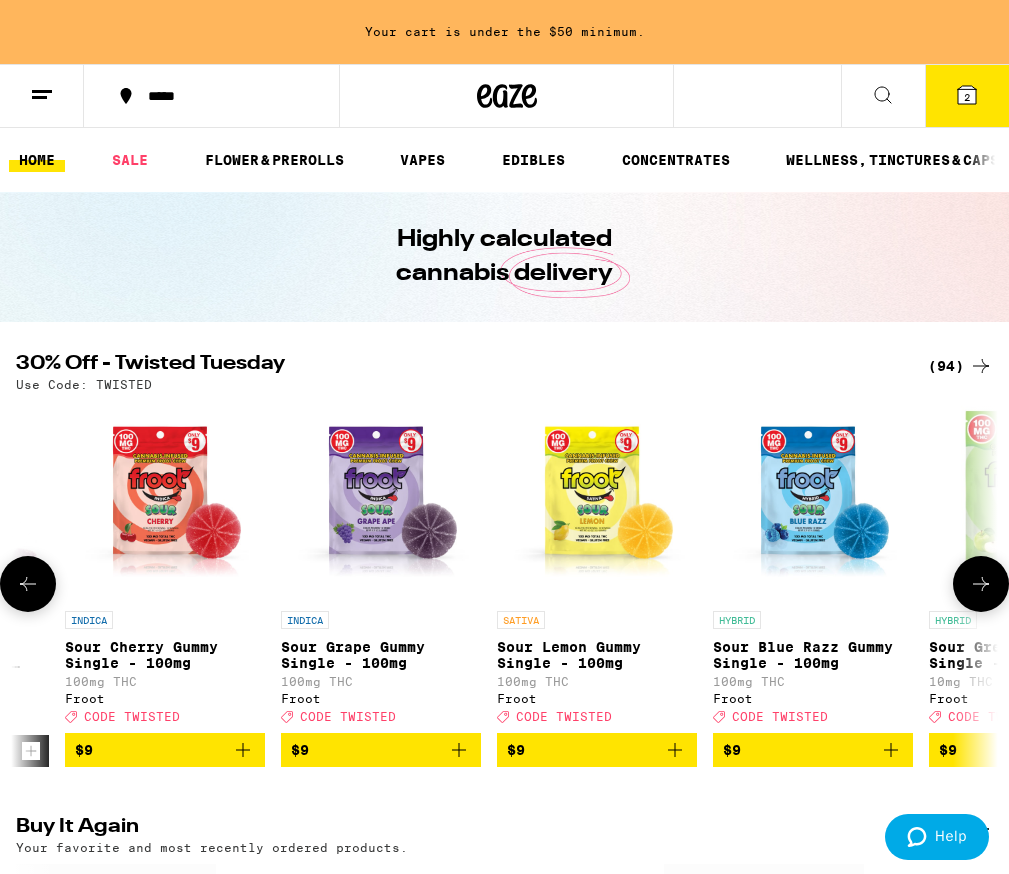 click 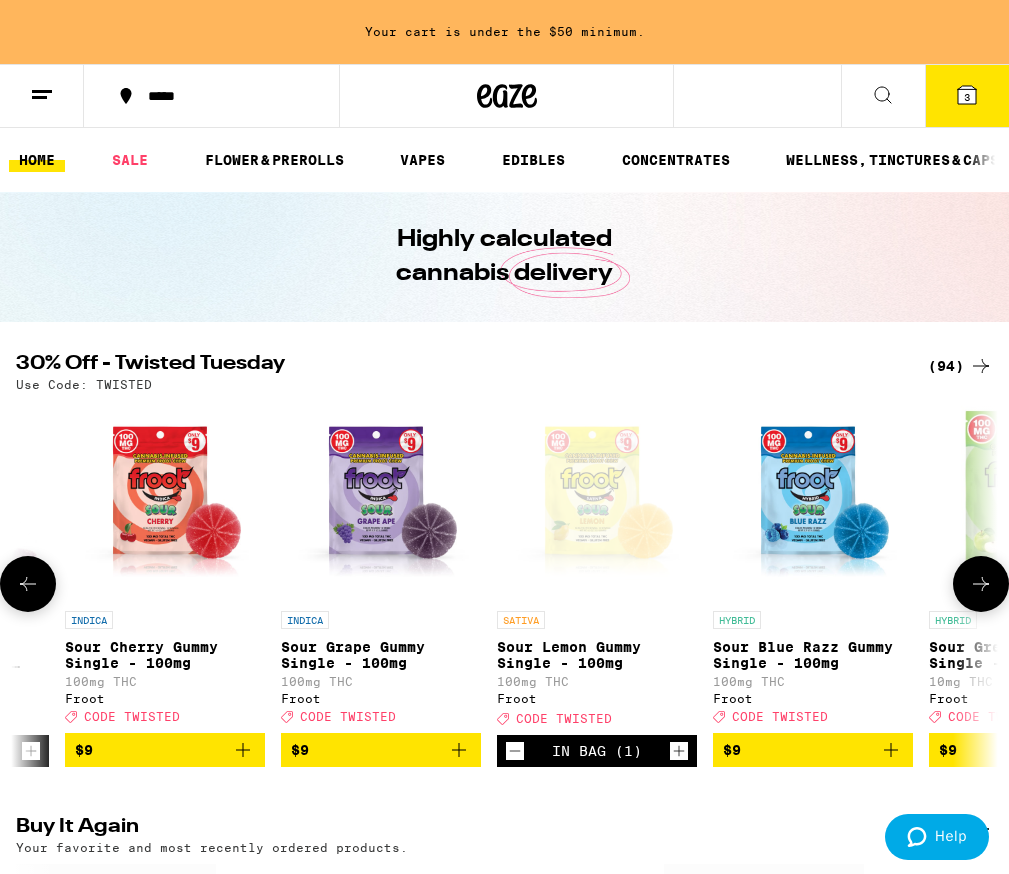 click 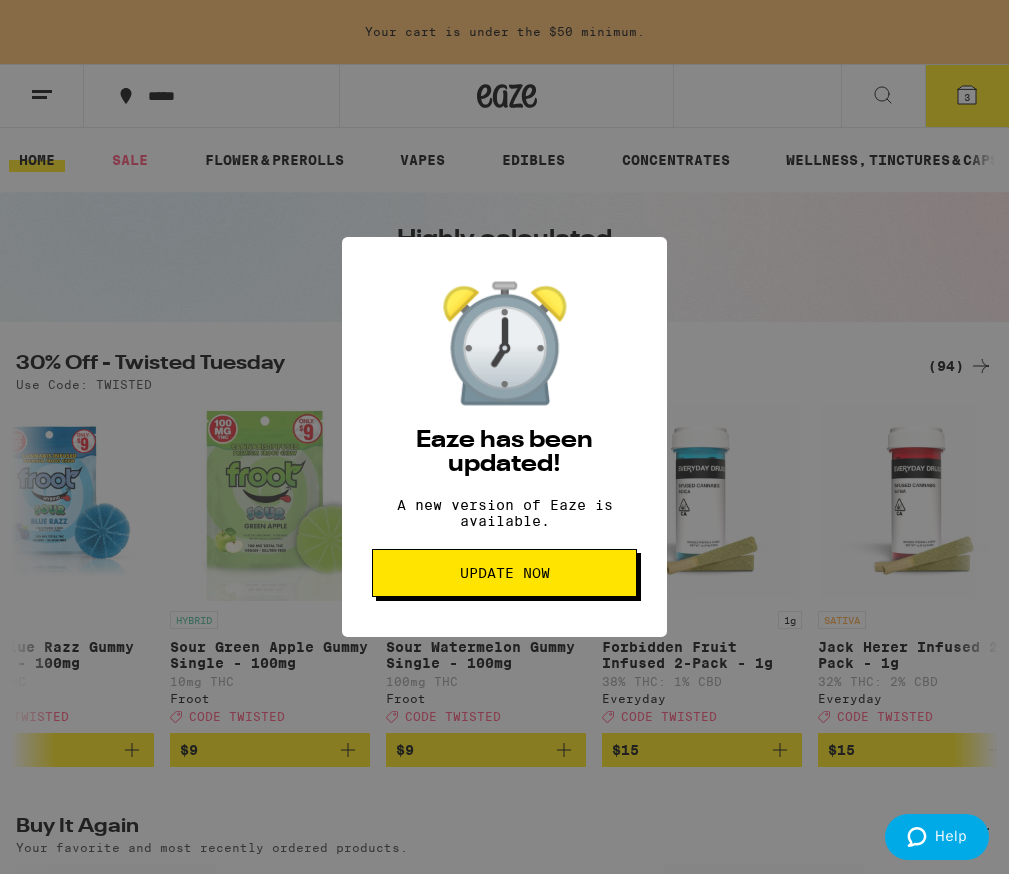 click on "Update Now" at bounding box center (504, 573) 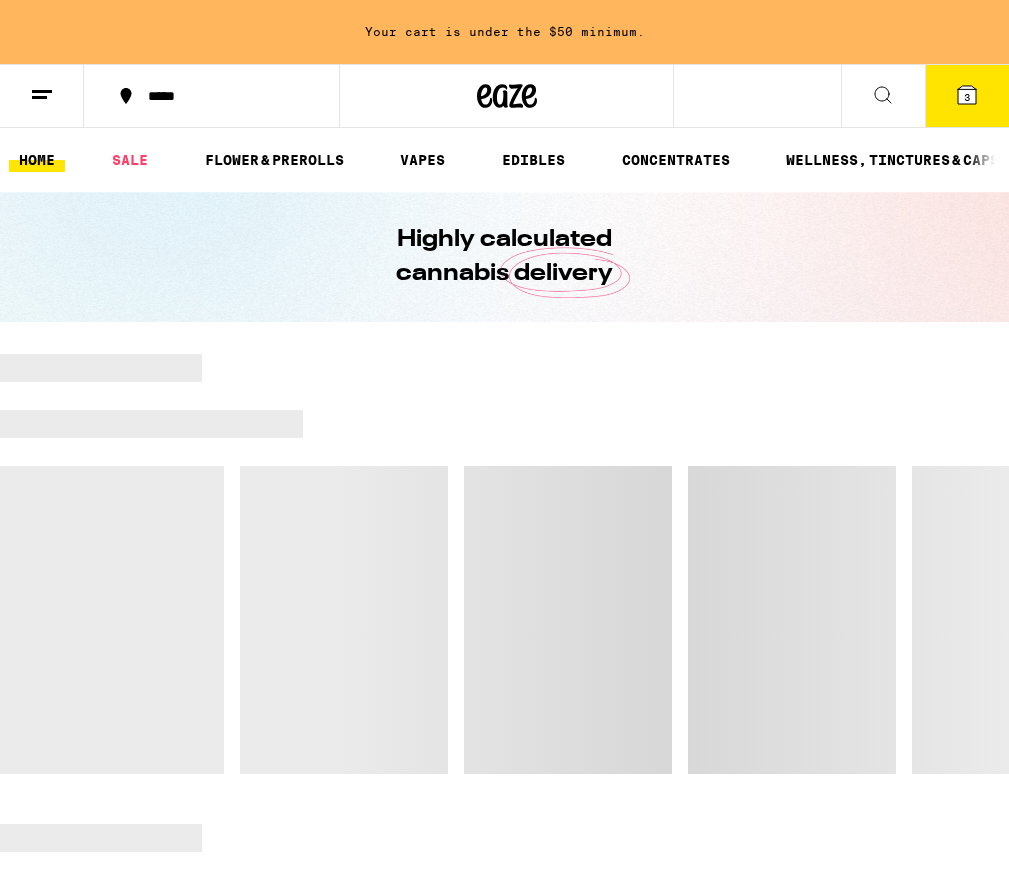 scroll, scrollTop: 0, scrollLeft: 0, axis: both 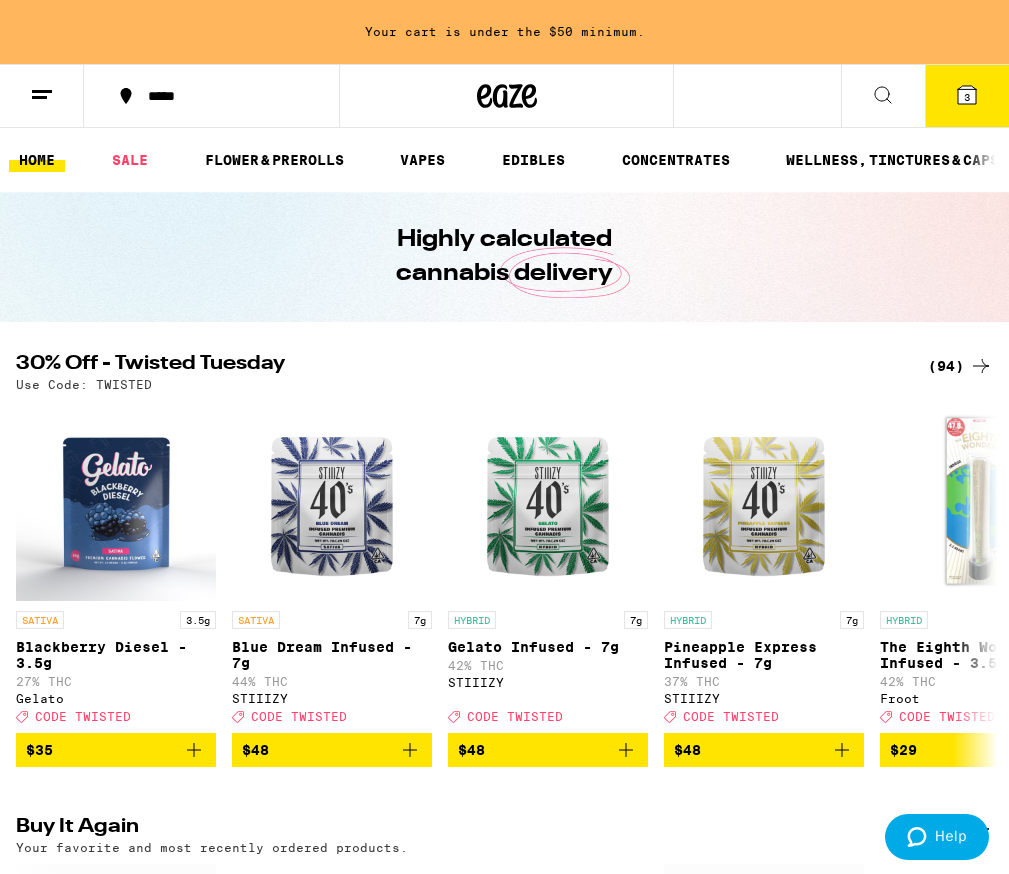 click on "(94)" at bounding box center [960, 366] 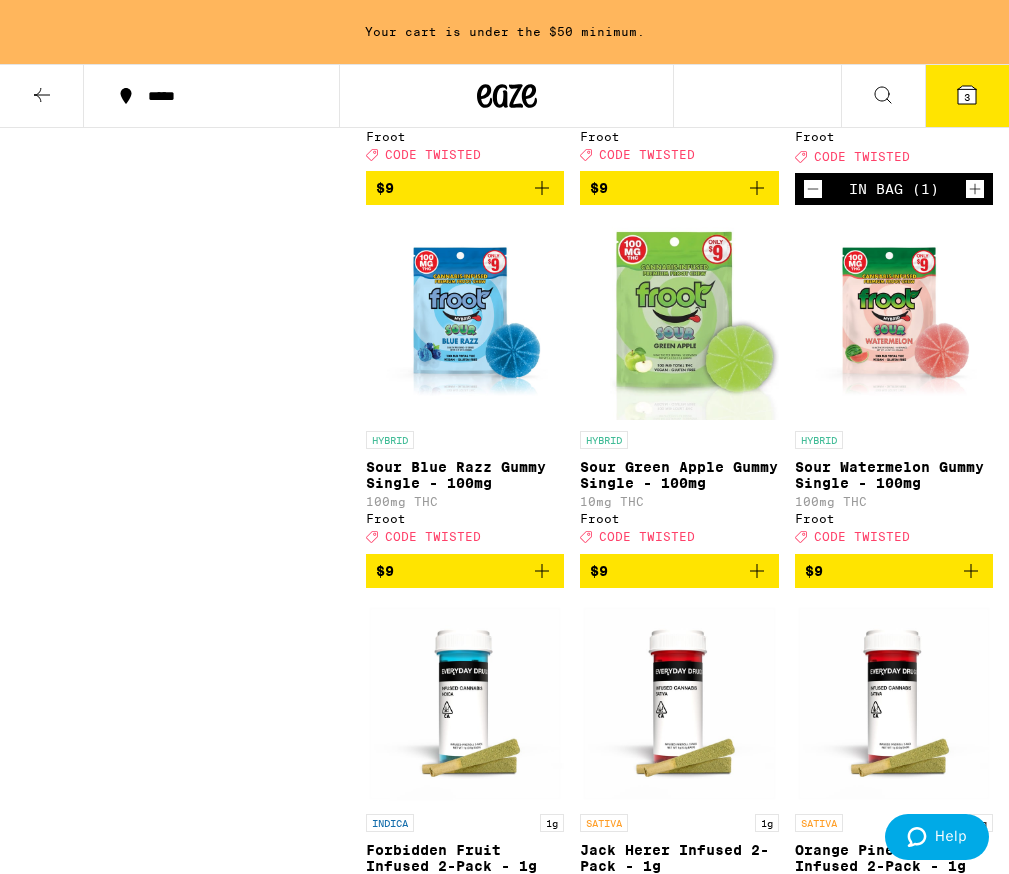 scroll, scrollTop: 2029, scrollLeft: 0, axis: vertical 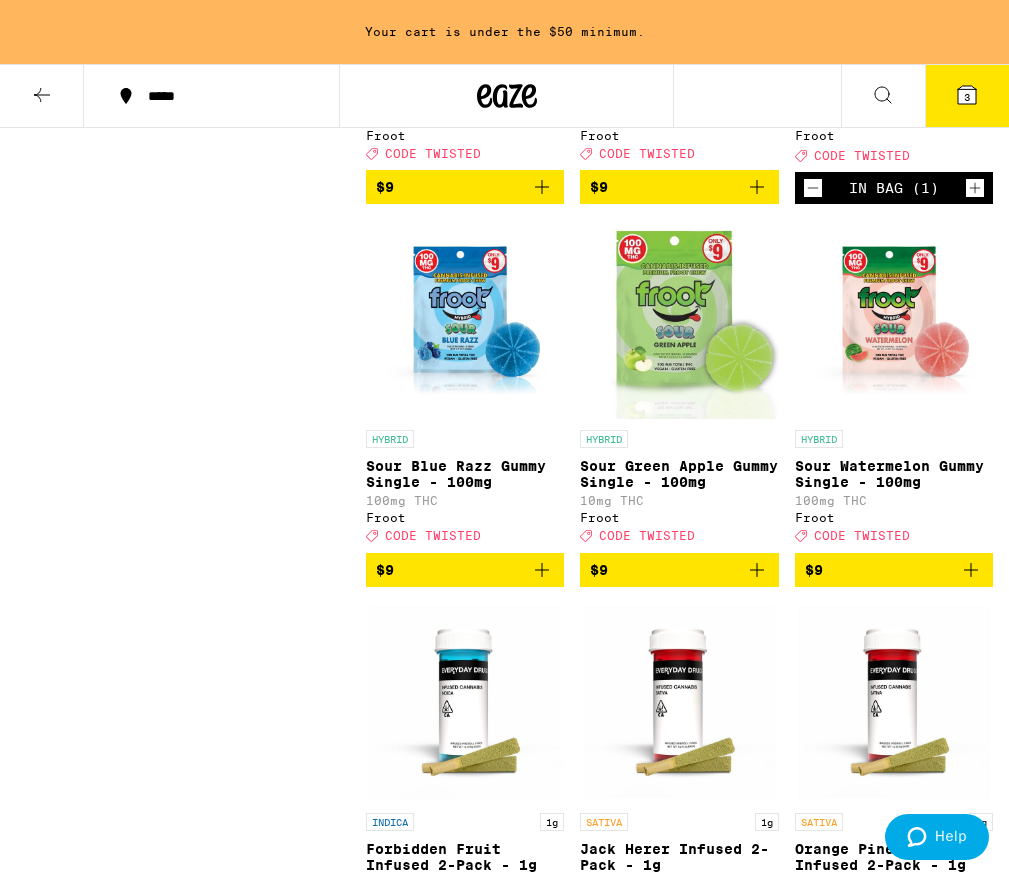 click 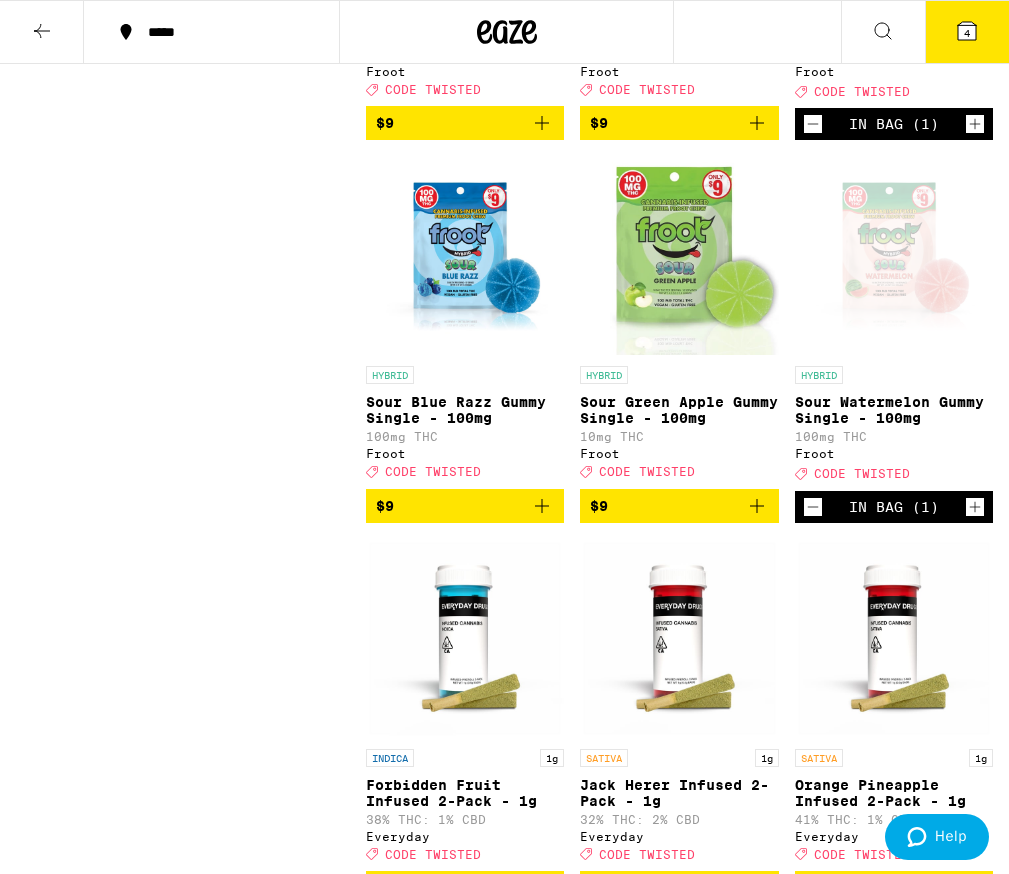 click 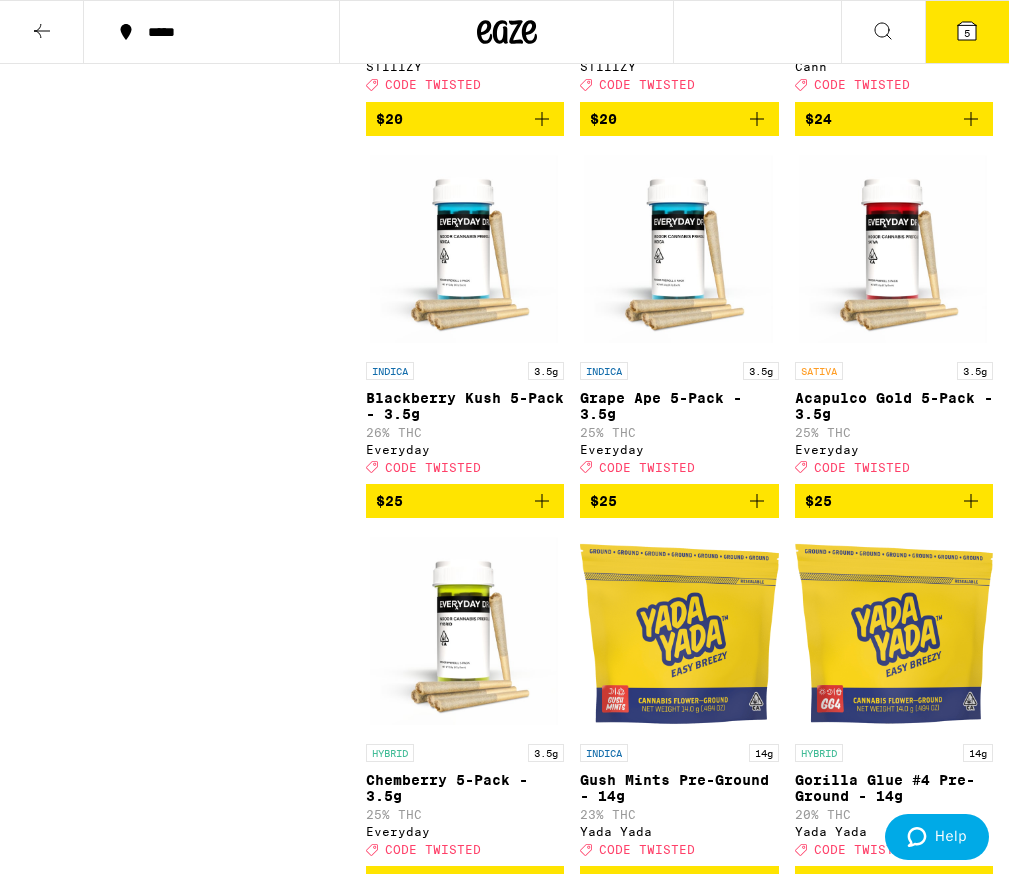scroll, scrollTop: 5477, scrollLeft: 0, axis: vertical 